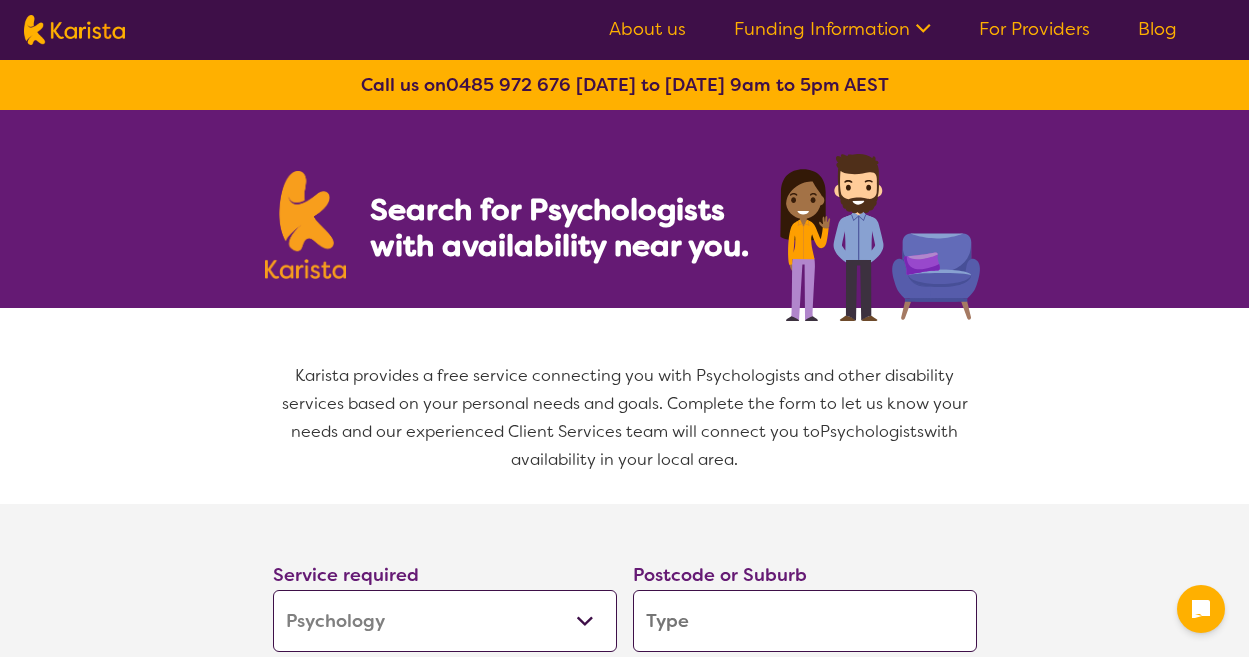 select on "Psychology" 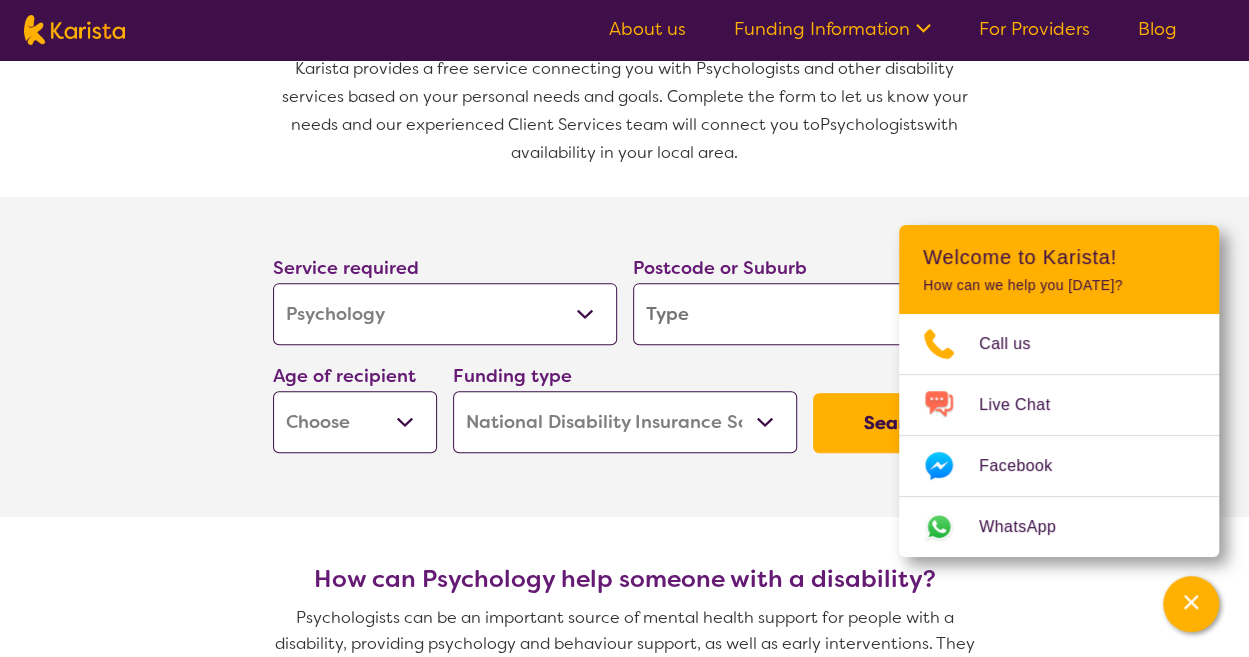 scroll, scrollTop: 334, scrollLeft: 0, axis: vertical 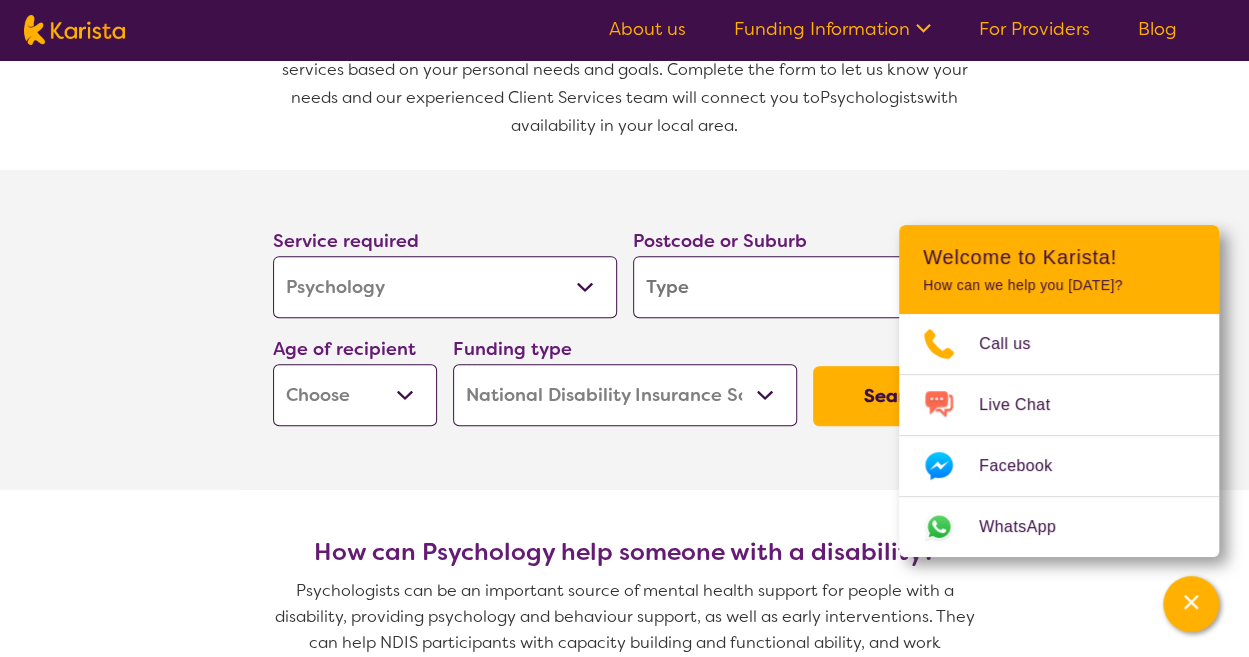 drag, startPoint x: 1257, startPoint y: 59, endPoint x: 1262, endPoint y: 111, distance: 52.23983 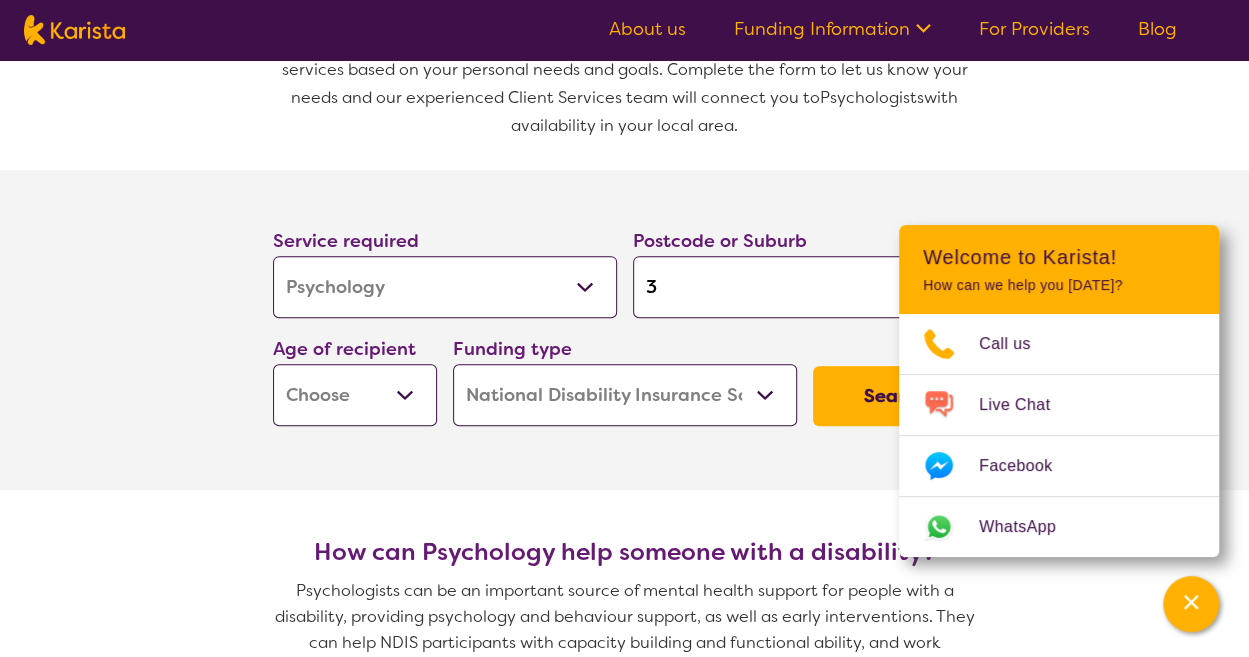 type on "30" 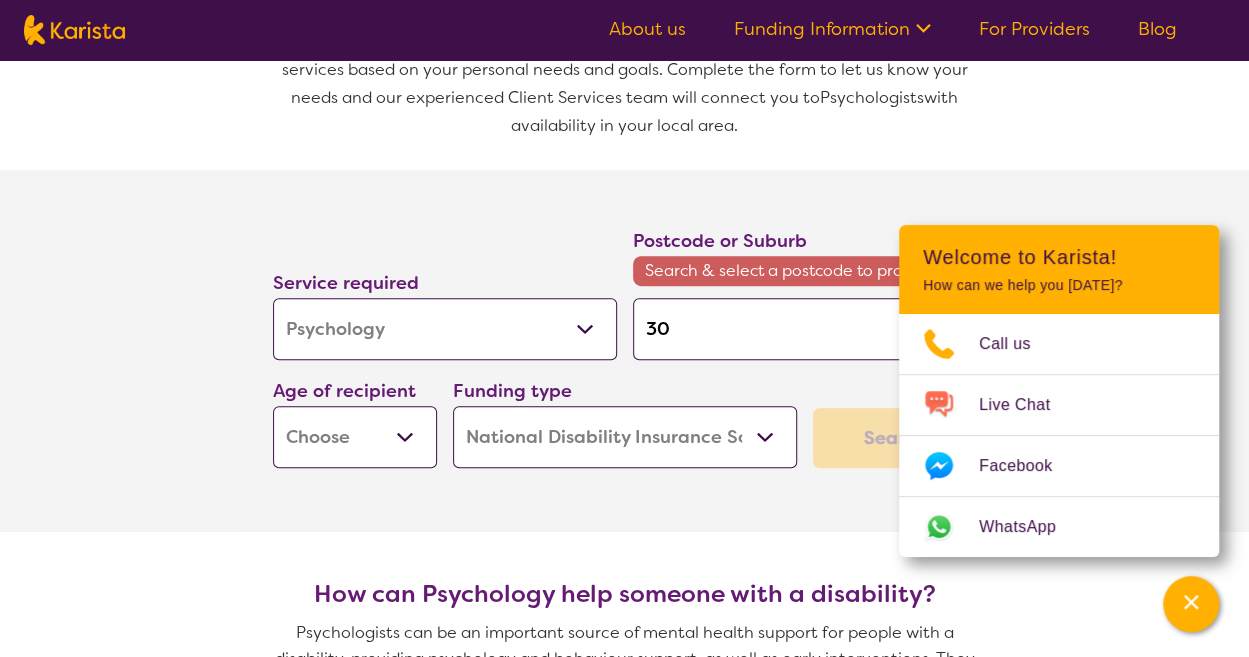 type on "301" 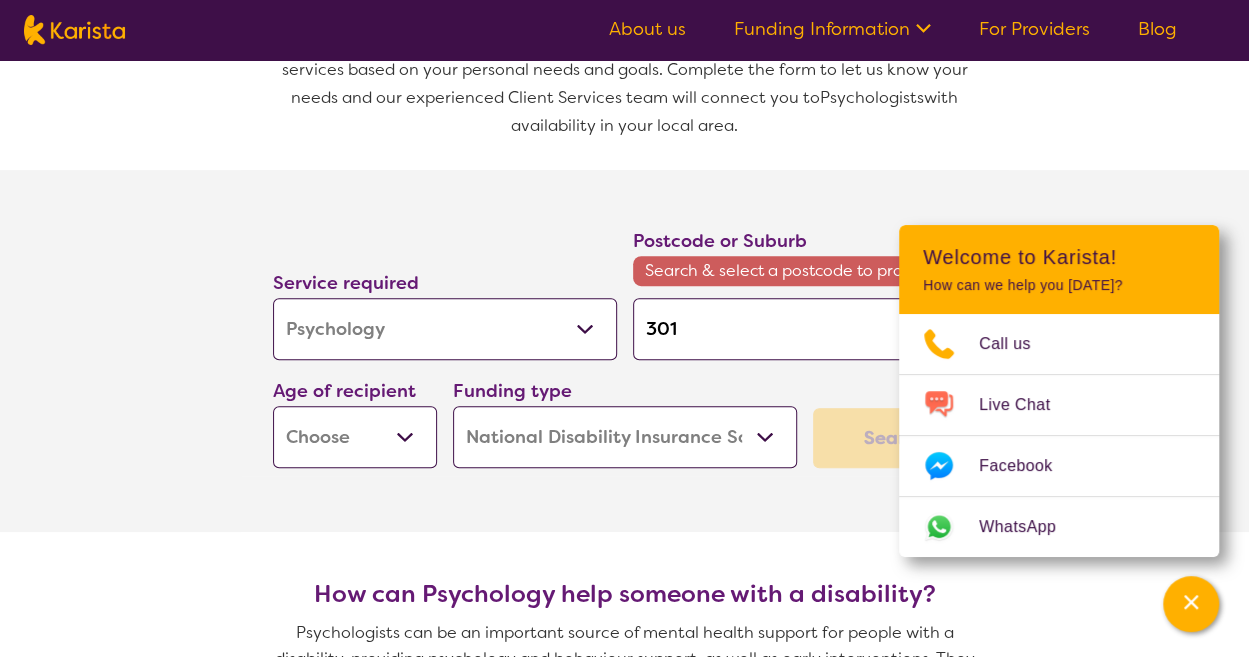 type on "3018" 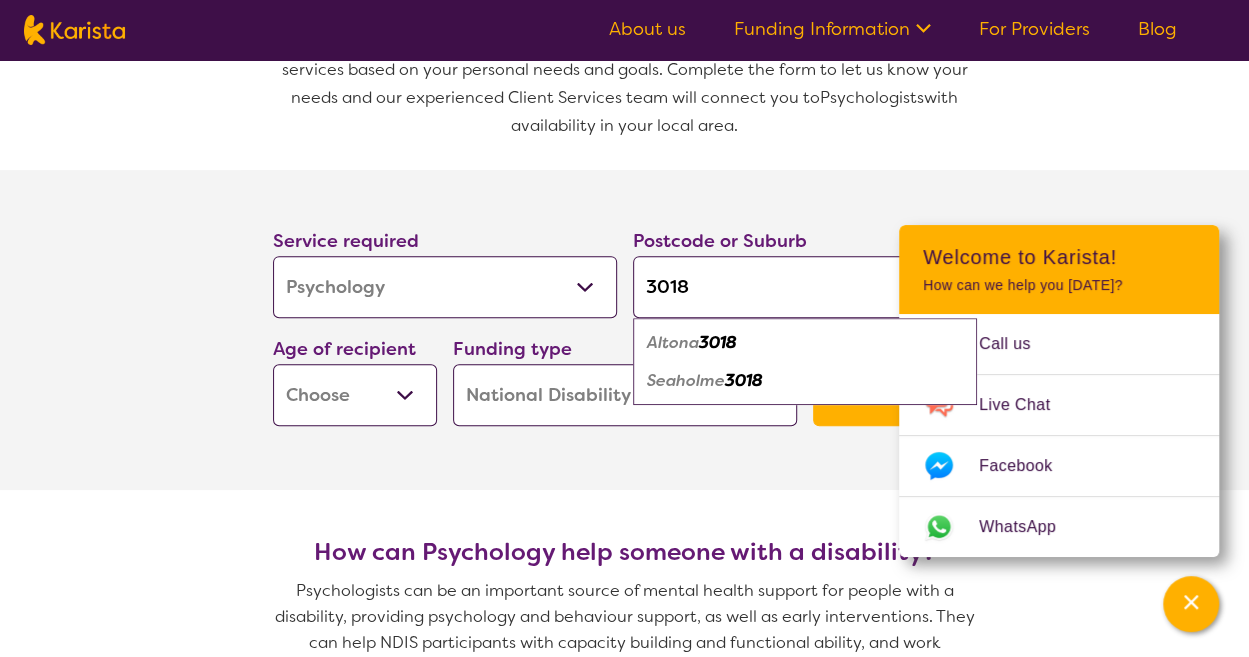type on "3018" 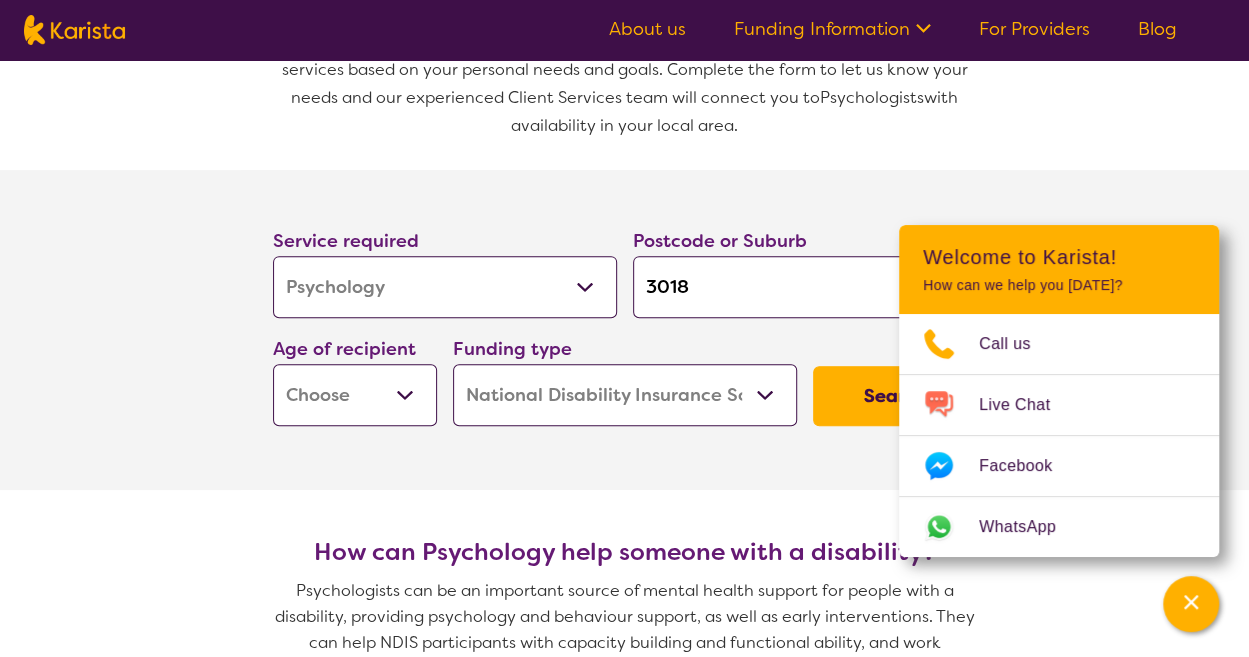 click on "Early Childhood - 0 to 9 Child - 10 to 11 Adolescent - 12 to 17 Adult - 18 to 64 Aged - [DEMOGRAPHIC_DATA]+" at bounding box center [355, 395] 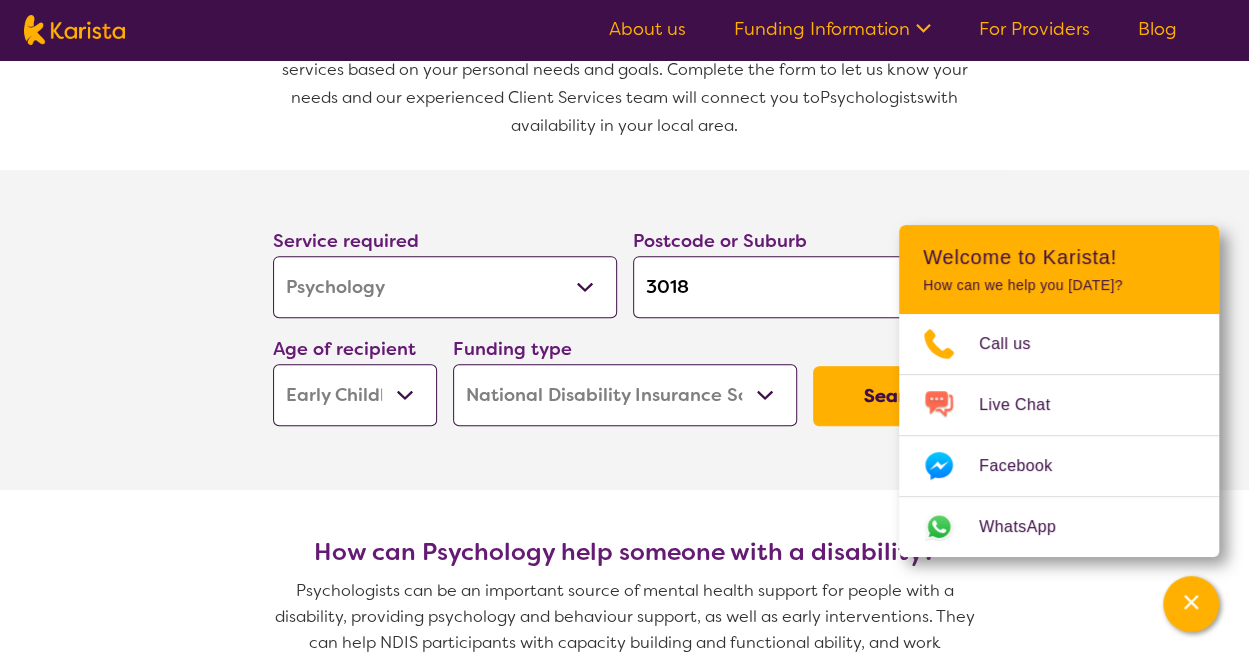 click on "Early Childhood - 0 to 9 Child - 10 to 11 Adolescent - 12 to 17 Adult - 18 to 64 Aged - [DEMOGRAPHIC_DATA]+" at bounding box center (355, 395) 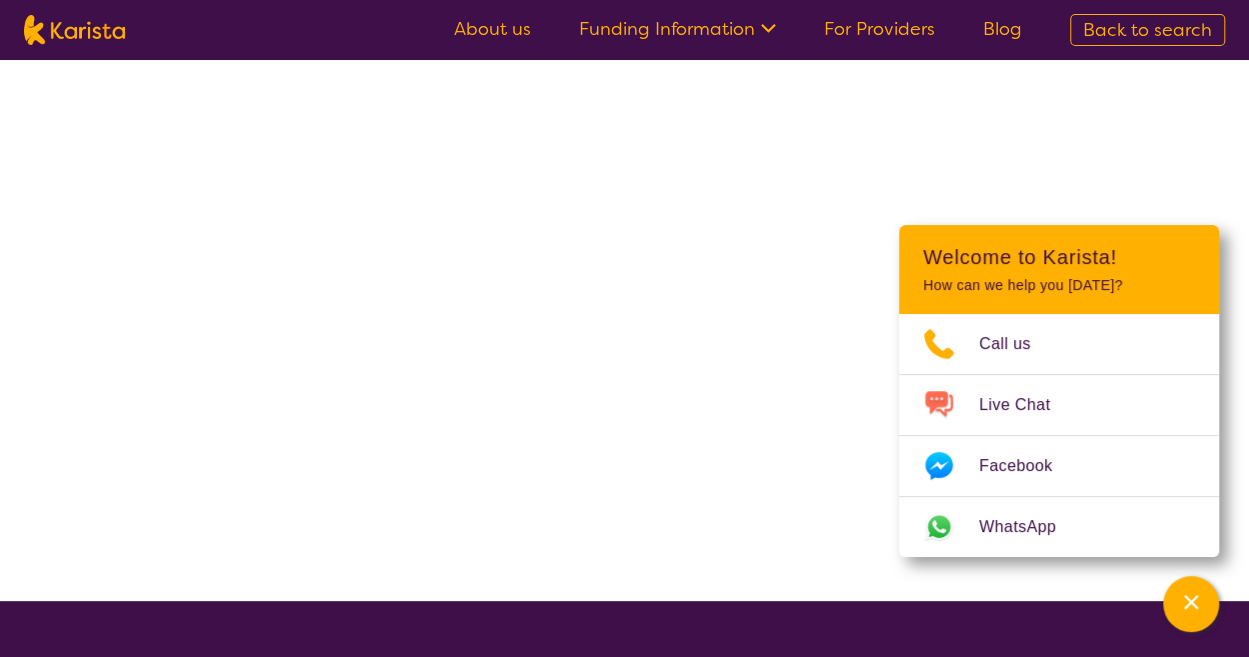 scroll, scrollTop: 0, scrollLeft: 0, axis: both 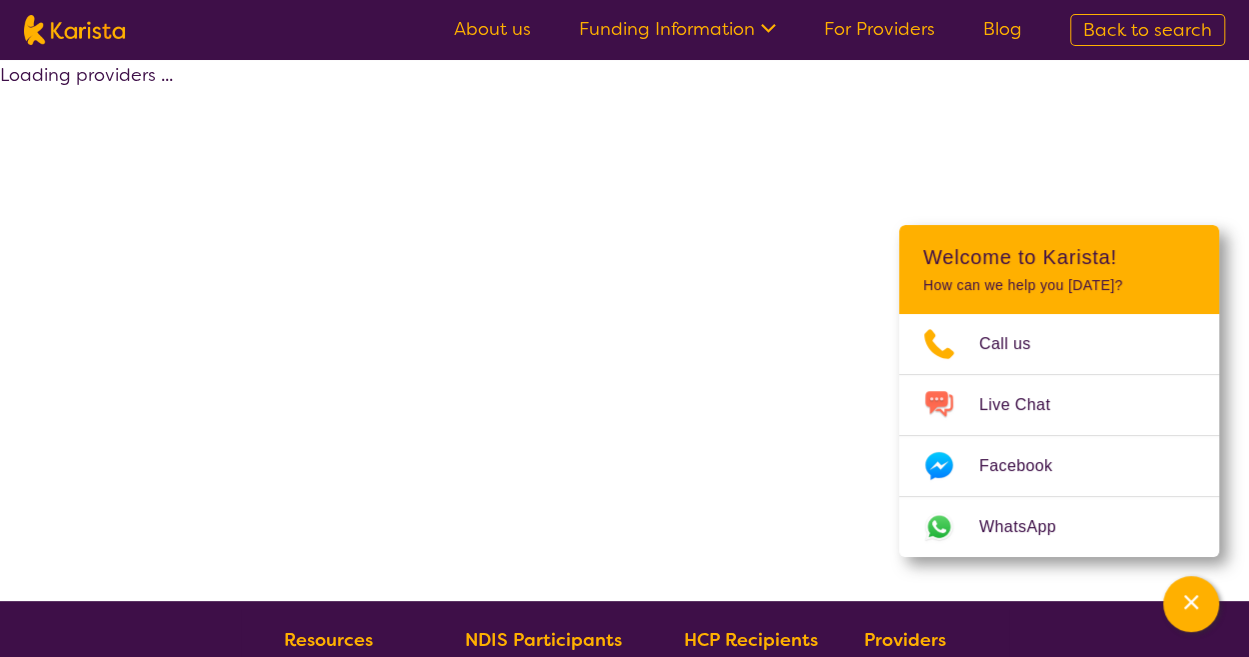 select on "by_score" 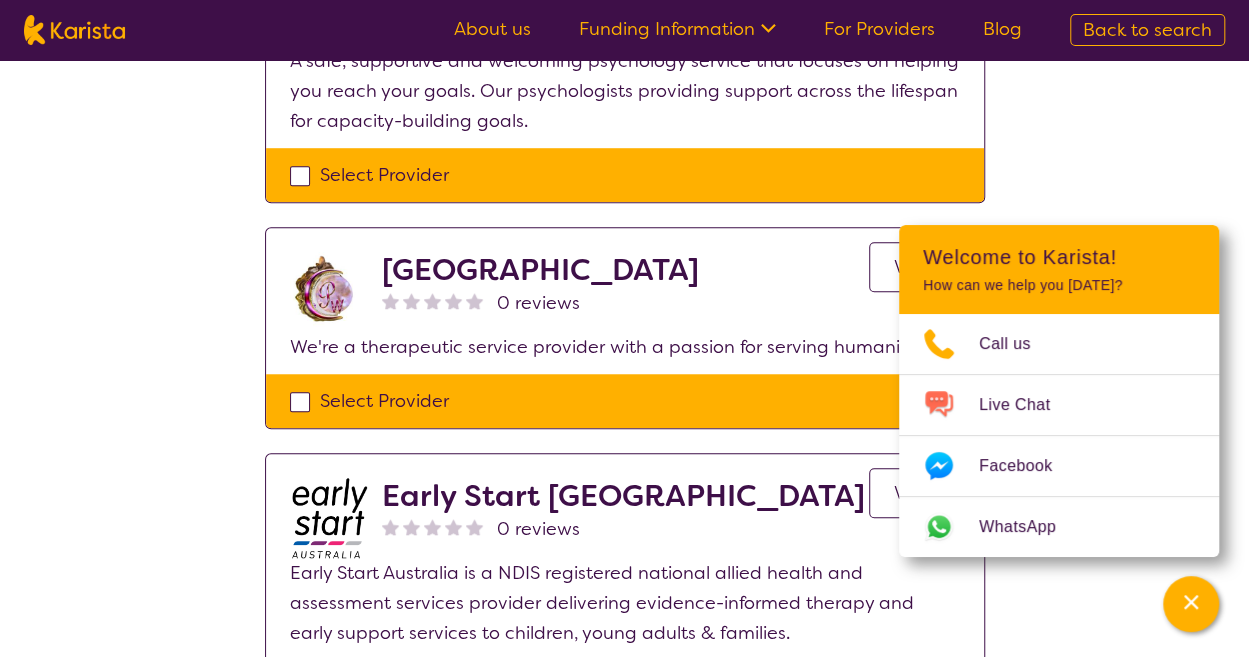 scroll, scrollTop: 628, scrollLeft: 0, axis: vertical 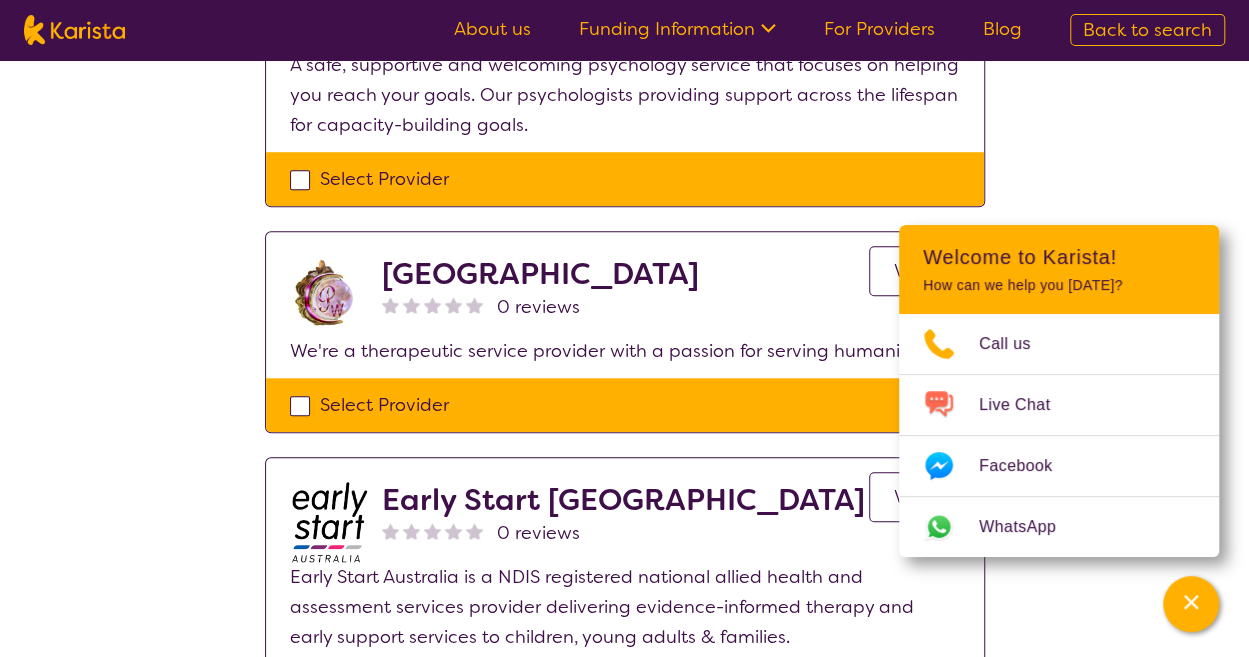 click on "Select one or more providers and click the 'NEXT' button to proceed 1 - 4 of 4 providers  for  Psychology , Early Childhood - 0 to 9 , National Disability Insurance Scheme (NDIS)  in  [GEOGRAPHIC_DATA] (3018) . Sort by:  Highly reviewed Top rated Health & Harmony Rehab Group - Telehealth View   3   reviews View Health & Harmony Rehab Group is a nationwide leader in mobile, multidisciplinary allied health services and an NDIS-registered provider. Select Provider Therapy Pro - Psychology View   2   reviews View A safe, supportive and welcoming psychology service that focuses on helping you reach your goals. Our psychologists providing support across the lifespan for capacity-building goals. Select Provider Pearl Wellness Centre 0 reviews View We're a therapeutic service provider with a passion for serving humanity! Select Provider Early Start [GEOGRAPHIC_DATA] 0 reviews View Select Provider" at bounding box center (624, 111) 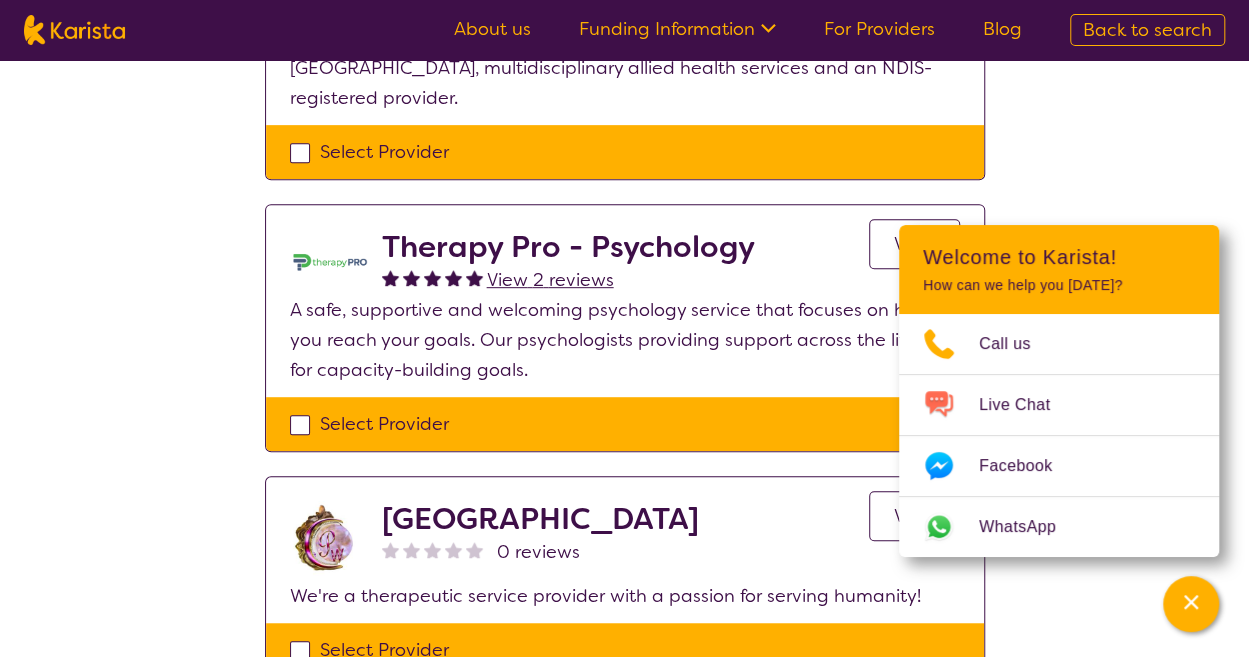 scroll, scrollTop: 385, scrollLeft: 0, axis: vertical 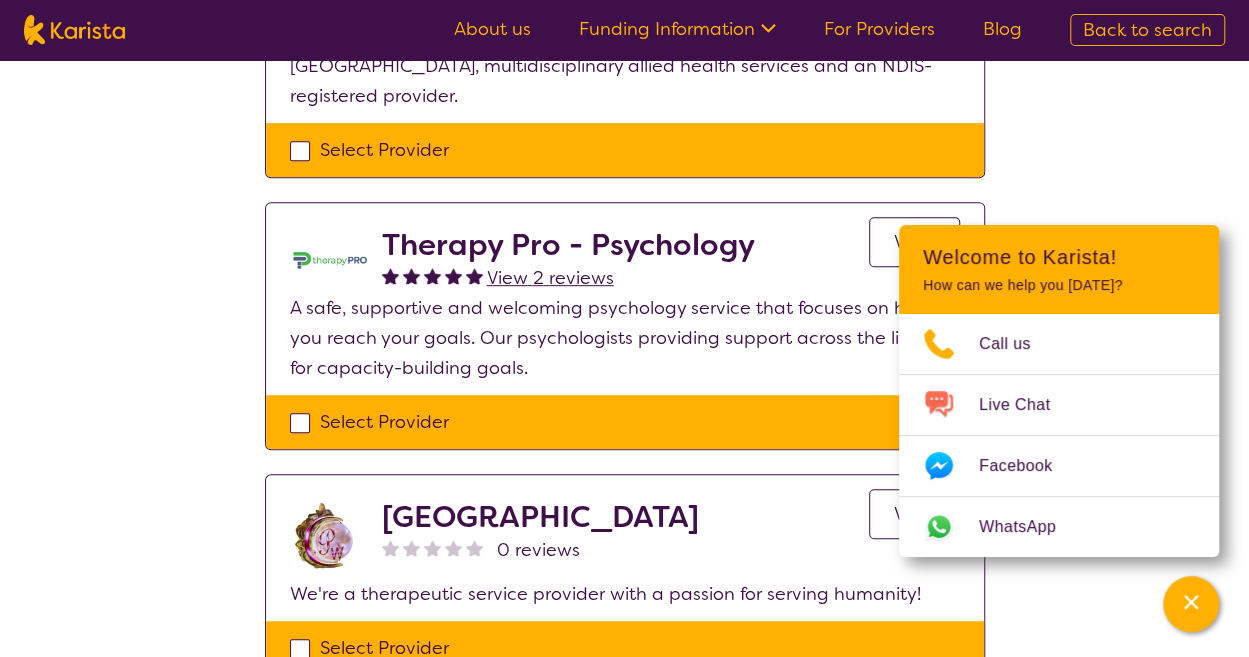 click on "View" at bounding box center [914, 242] 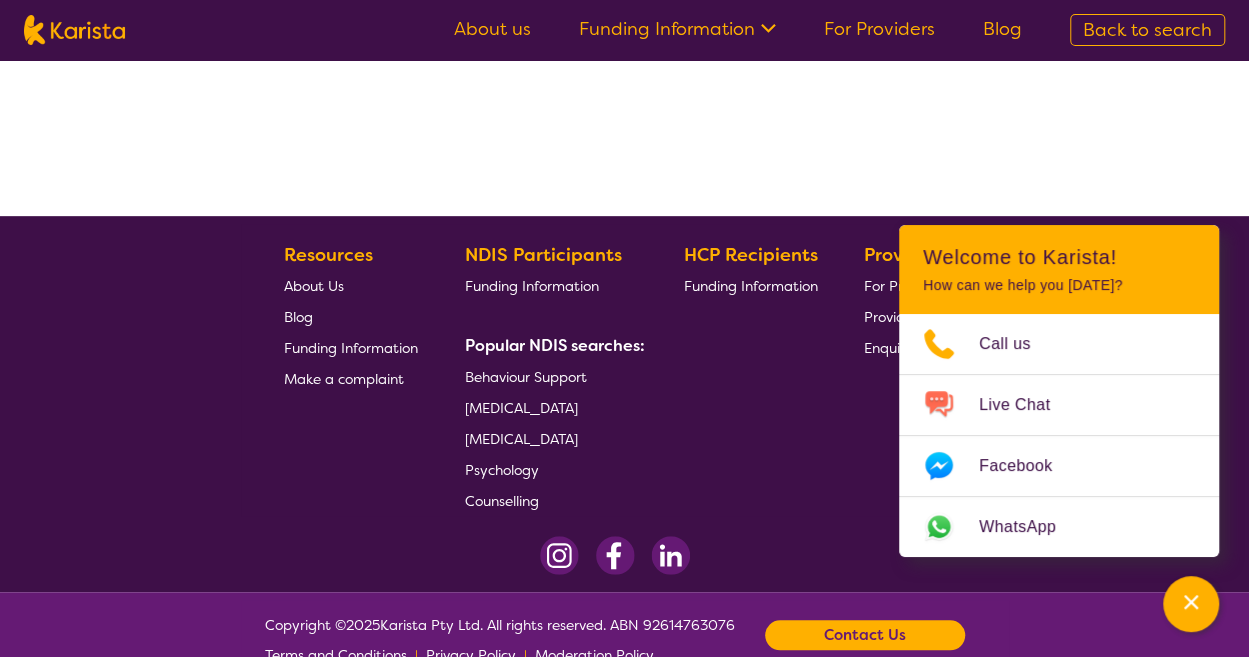 scroll, scrollTop: 0, scrollLeft: 0, axis: both 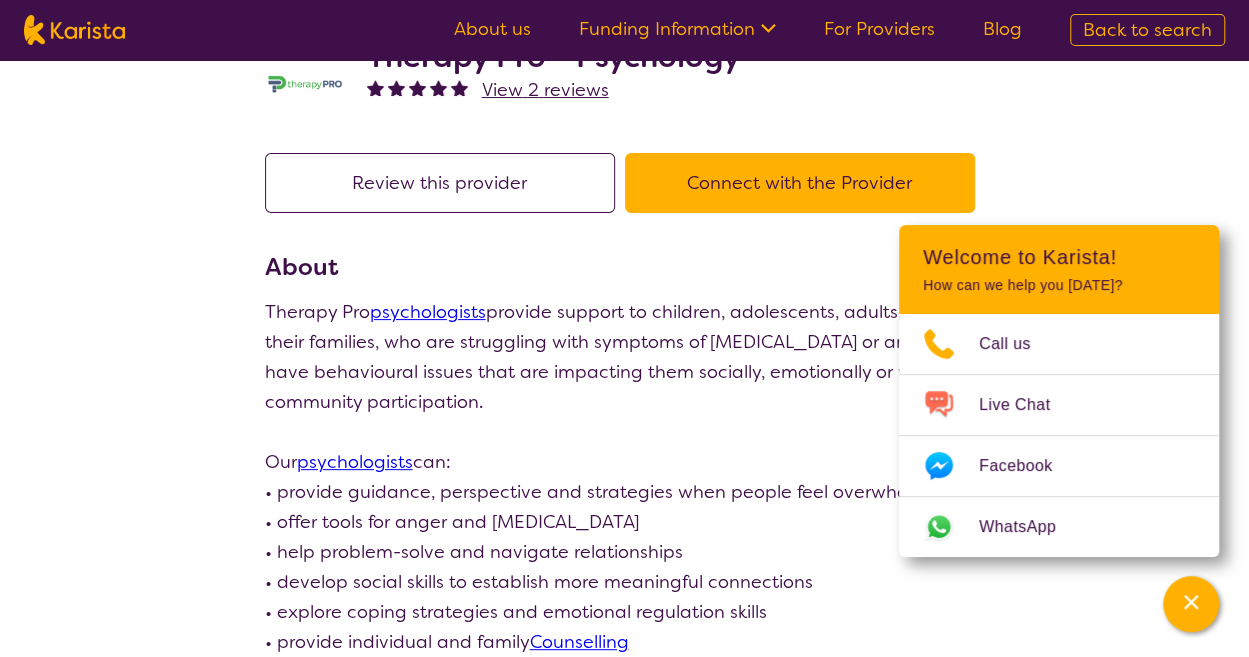 click on "Connect with the Provider" at bounding box center [800, 183] 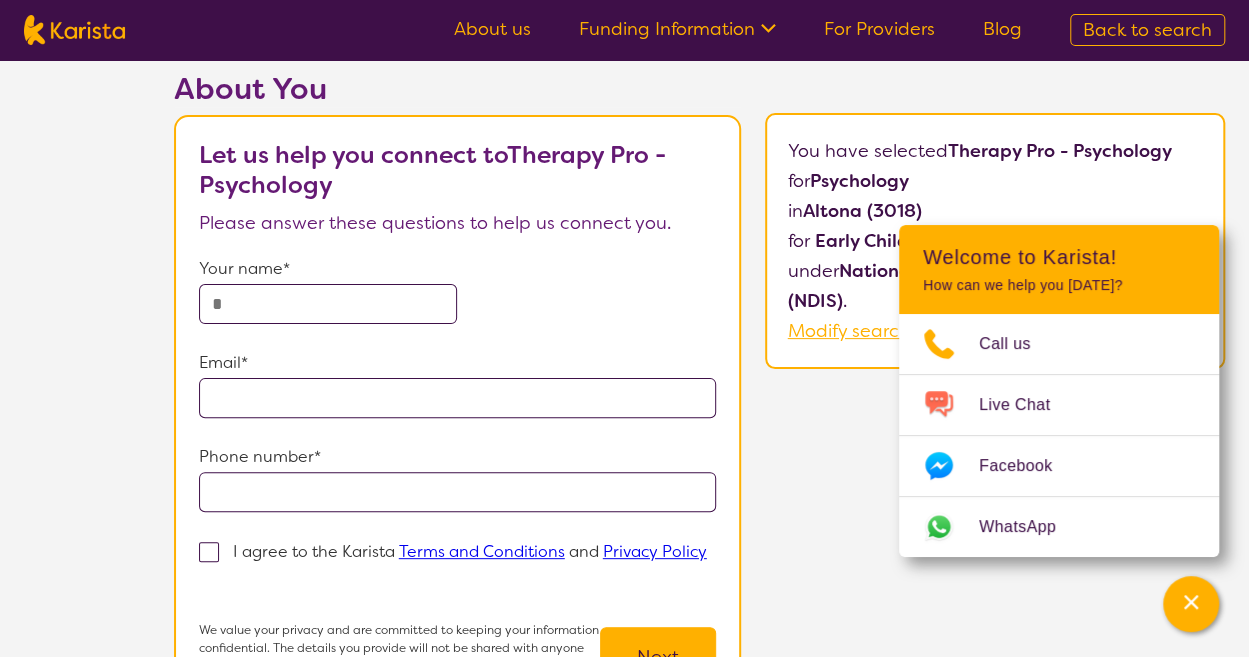scroll, scrollTop: 0, scrollLeft: 0, axis: both 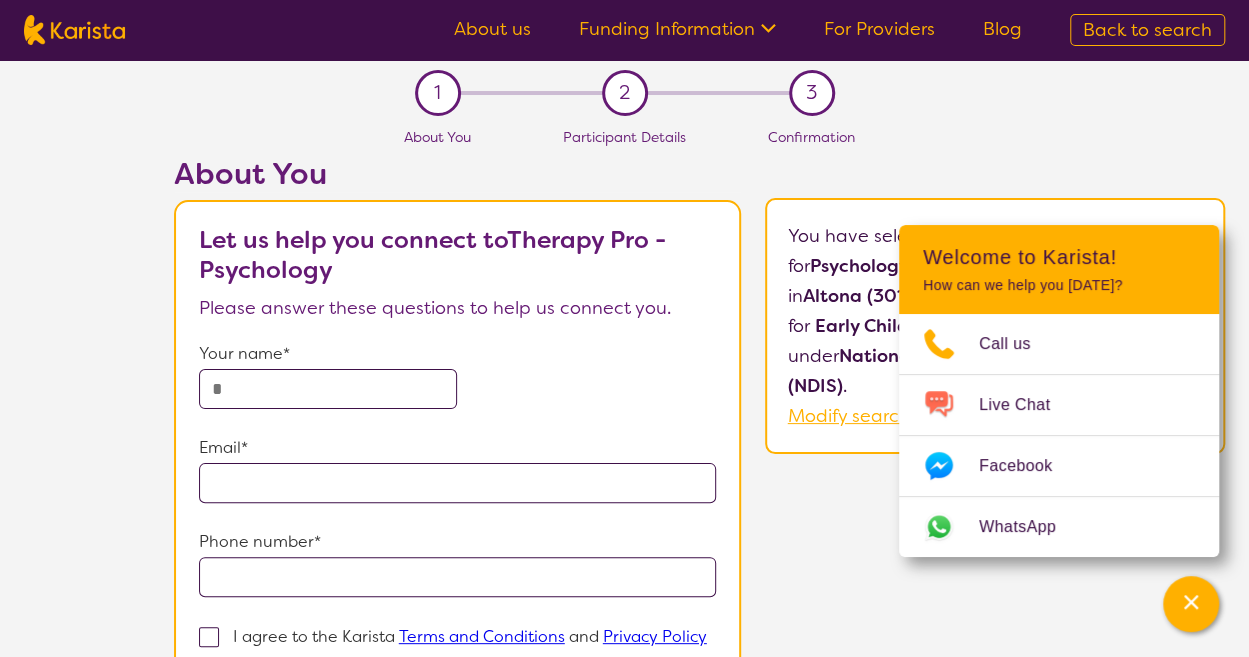 click on "Welcome to Karista!" at bounding box center [1059, 257] 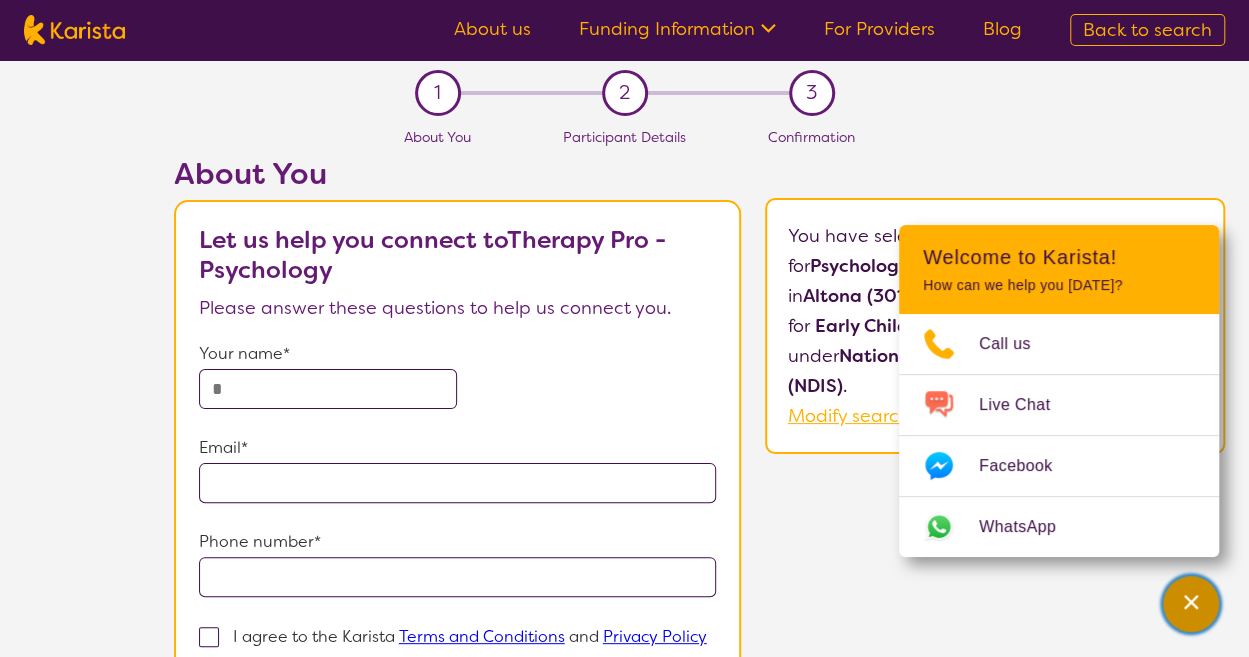 click 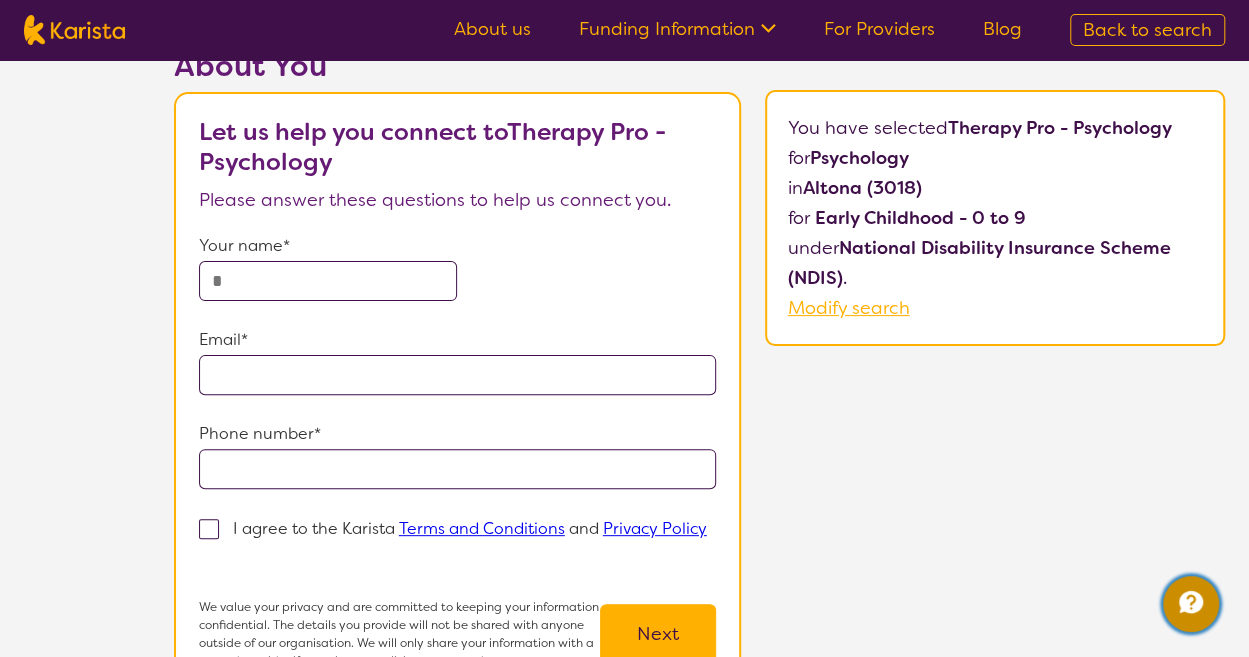 scroll, scrollTop: 100, scrollLeft: 0, axis: vertical 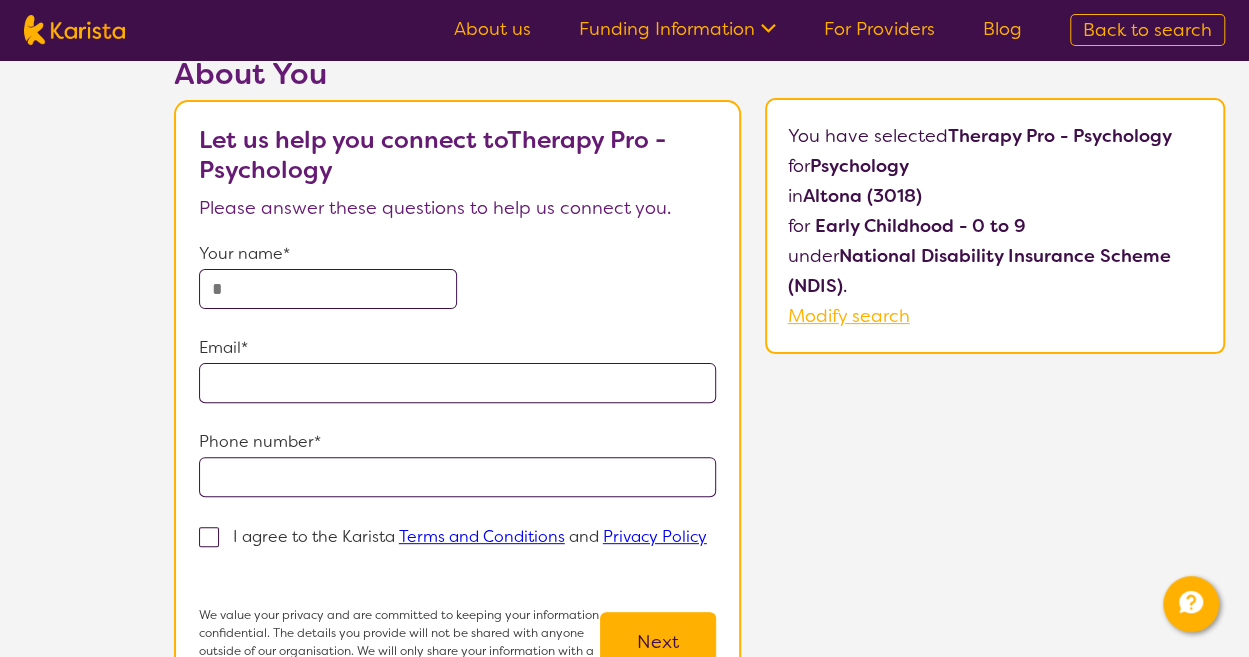 click on "Modify search" at bounding box center (849, 316) 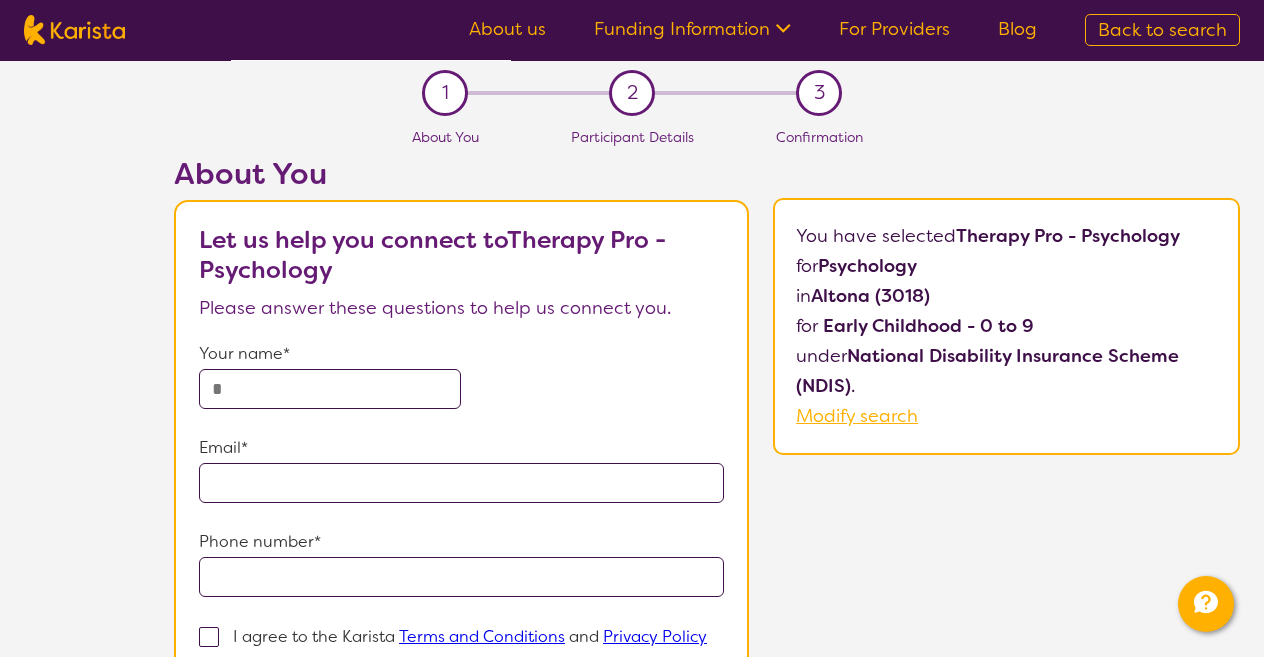 select on "Psychology" 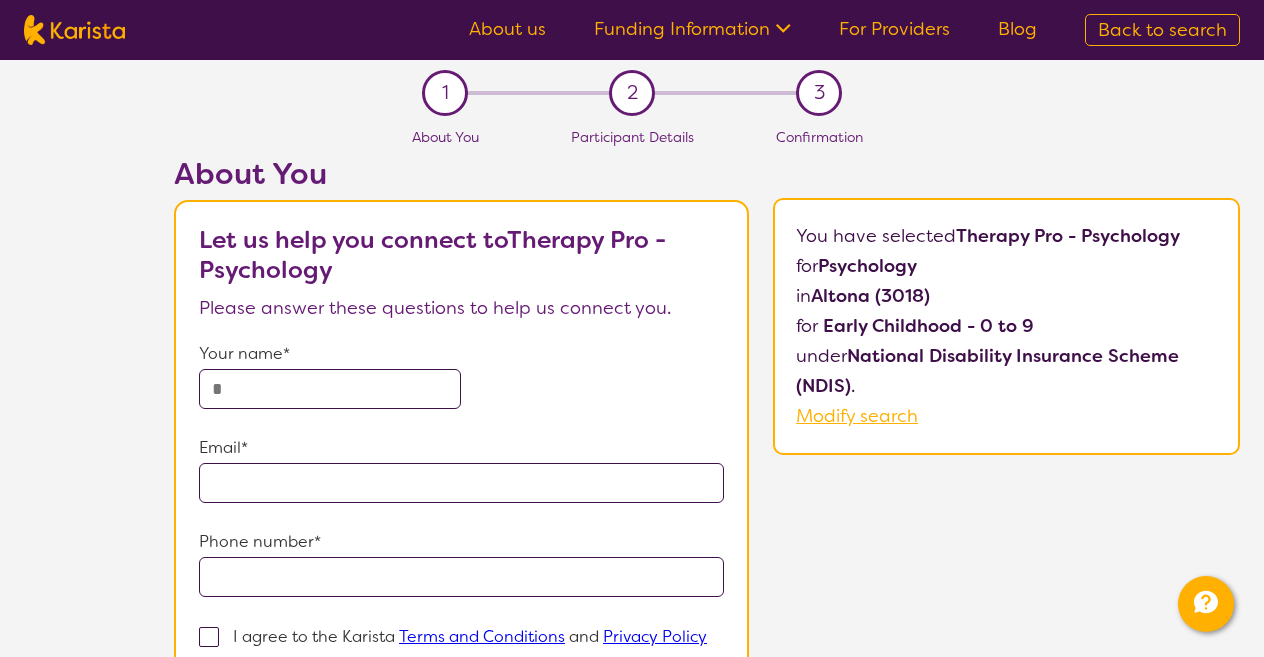 select on "EC" 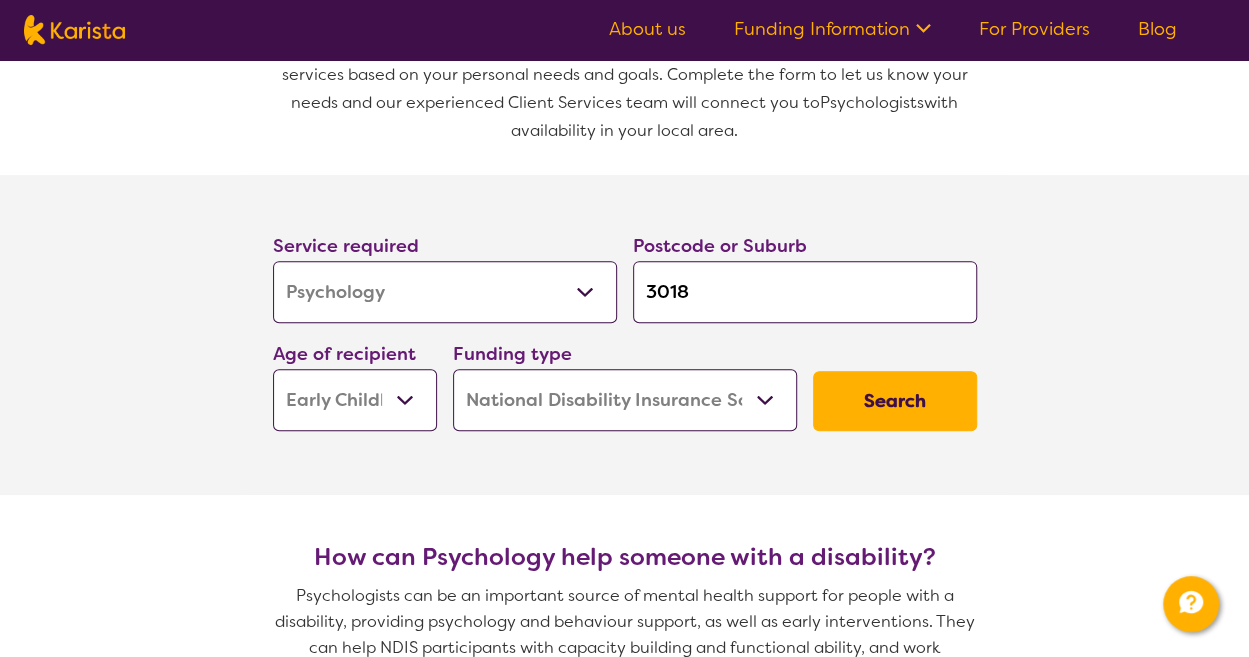 scroll, scrollTop: 360, scrollLeft: 0, axis: vertical 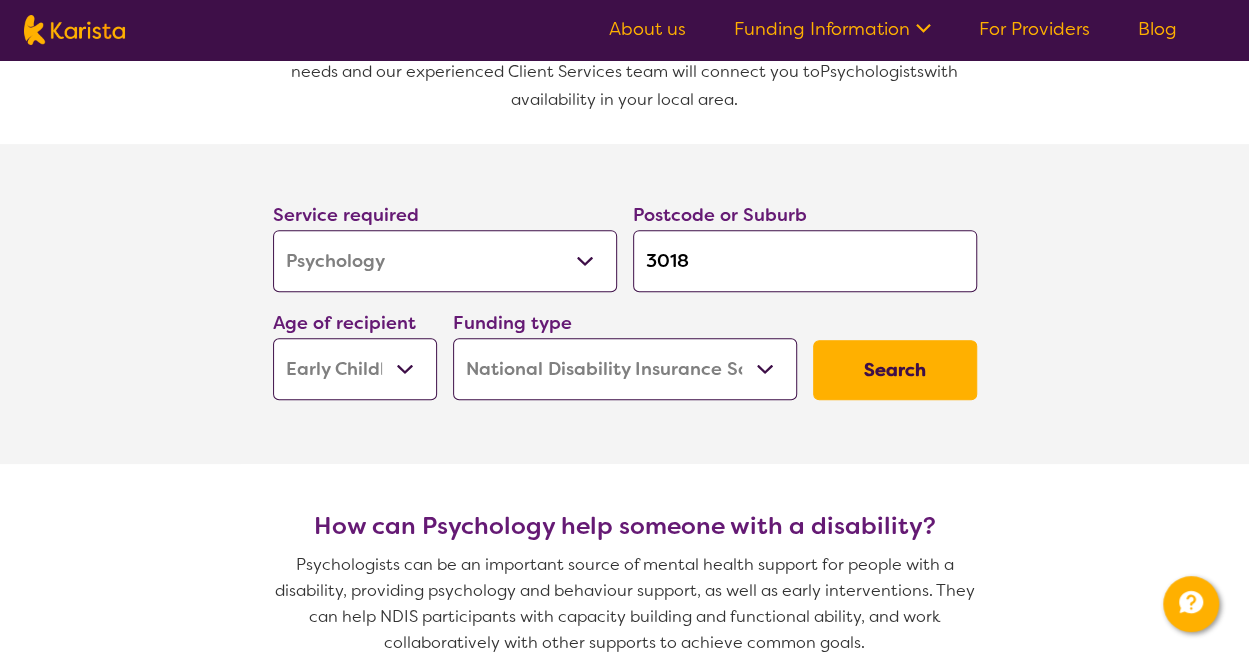 click on "Search" at bounding box center (895, 370) 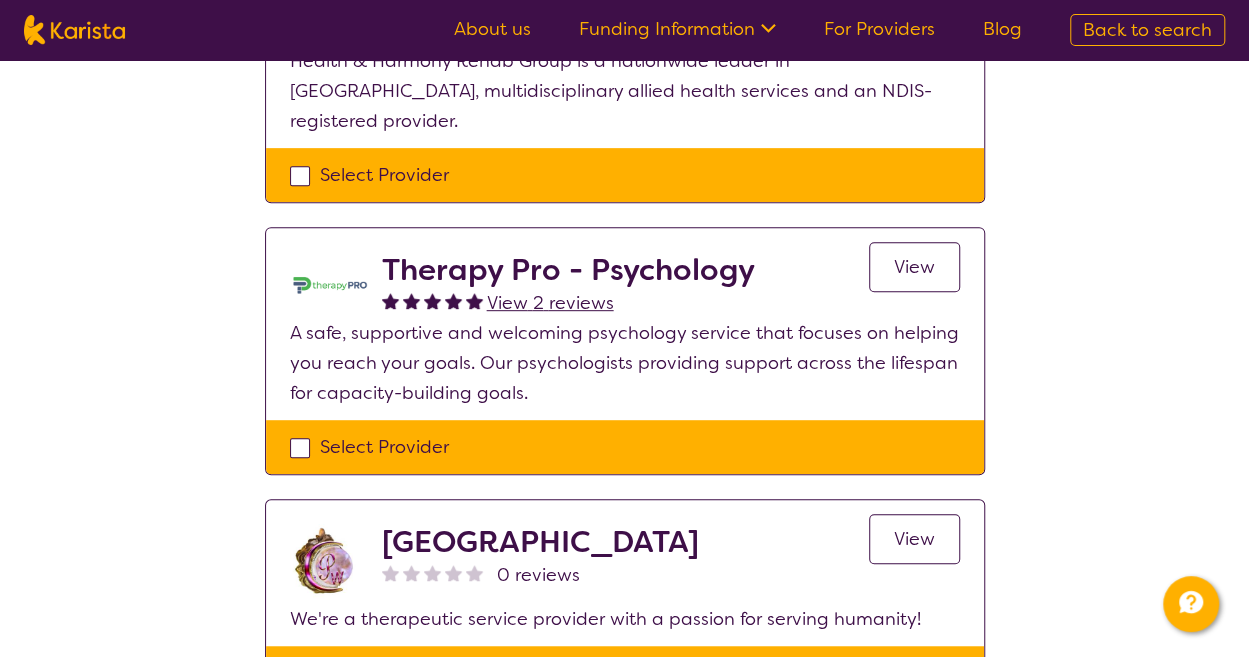 scroll, scrollTop: 0, scrollLeft: 0, axis: both 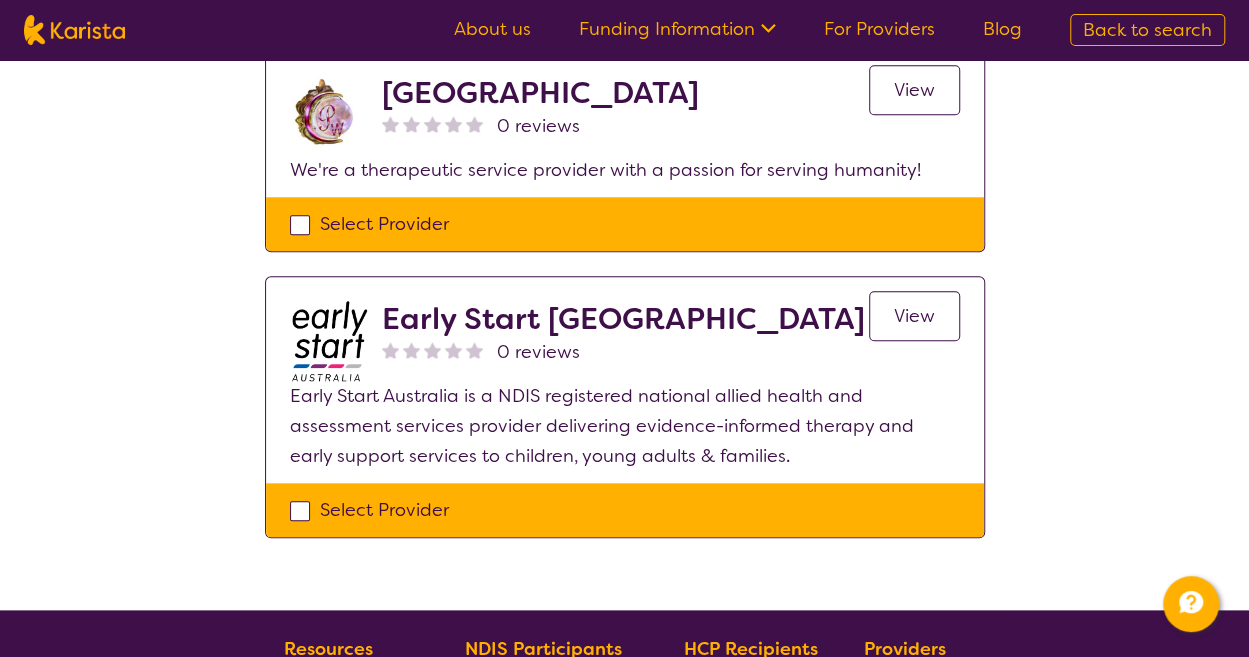 click on "View" at bounding box center [914, 316] 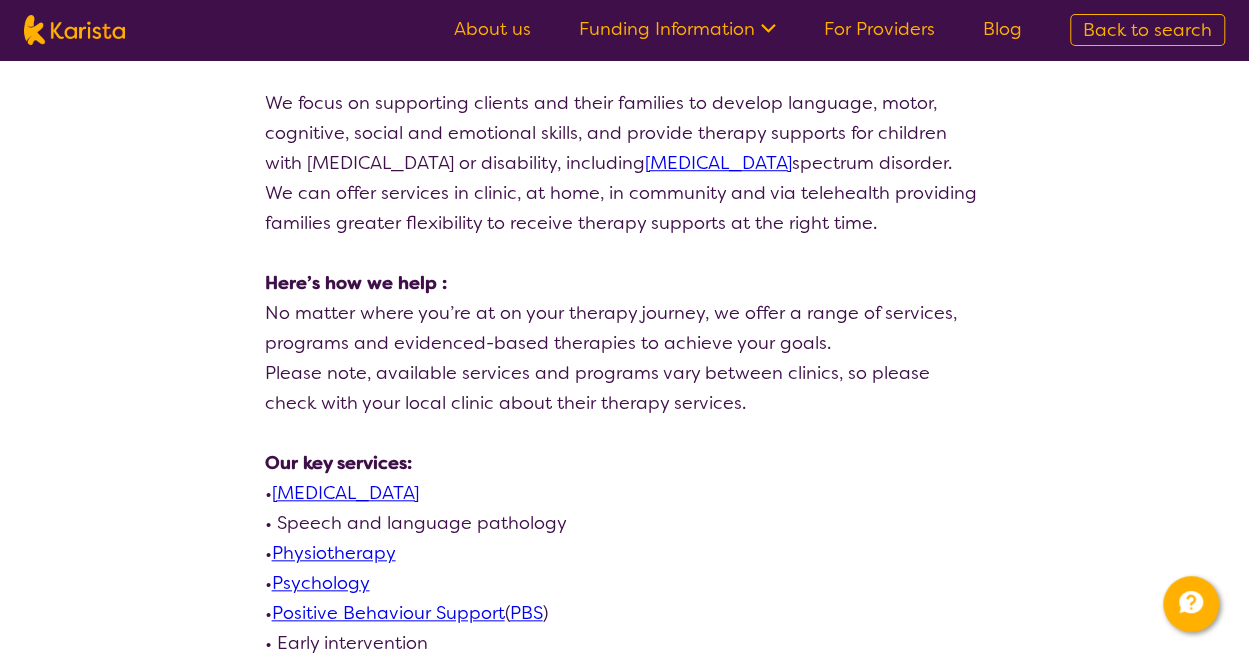 scroll, scrollTop: 677, scrollLeft: 0, axis: vertical 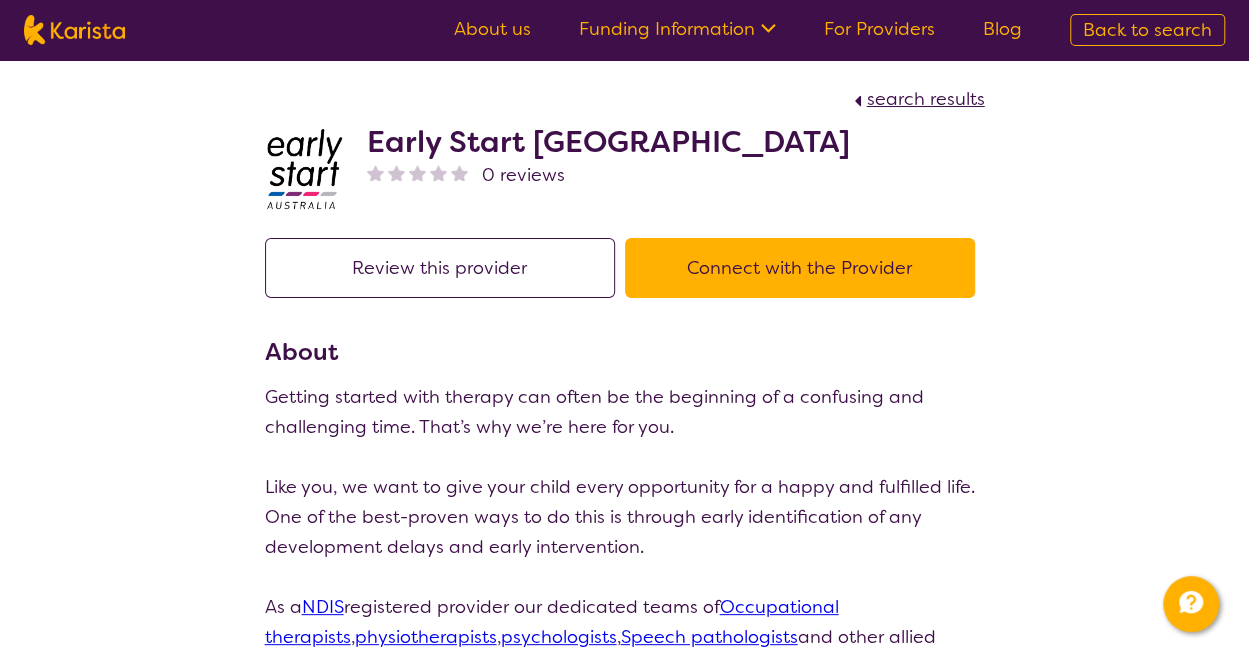 click on "Connect with the Provider" at bounding box center (800, 268) 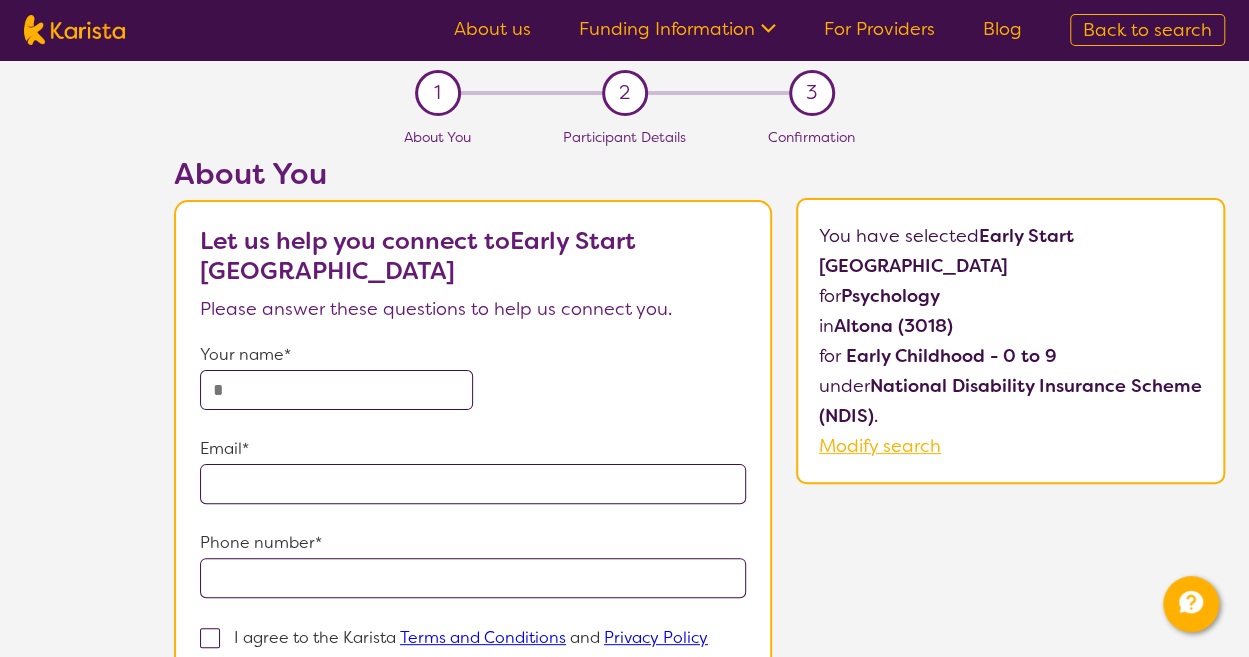click on "About You Let us help you connect to  Early Start [GEOGRAPHIC_DATA] Please answer these questions to help us connect you. Your name* Email* Phone number* I agree to the Karista   Terms and Conditions   and   Privacy Policy We value your privacy and are committed to keeping your information confidential. The details you provide will not be shared with anyone outside of our organisation. We will only share your information with a trusted provider if you give us explicit consent to do so. Next  You have selected  Early Start Australia  for  Psychology   in   [GEOGRAPHIC_DATA] (3018)  for      Early Childhood - 0 to 9    under  National Disability Insurance Scheme (NDIS) .   Modify search" at bounding box center [699, 485] 